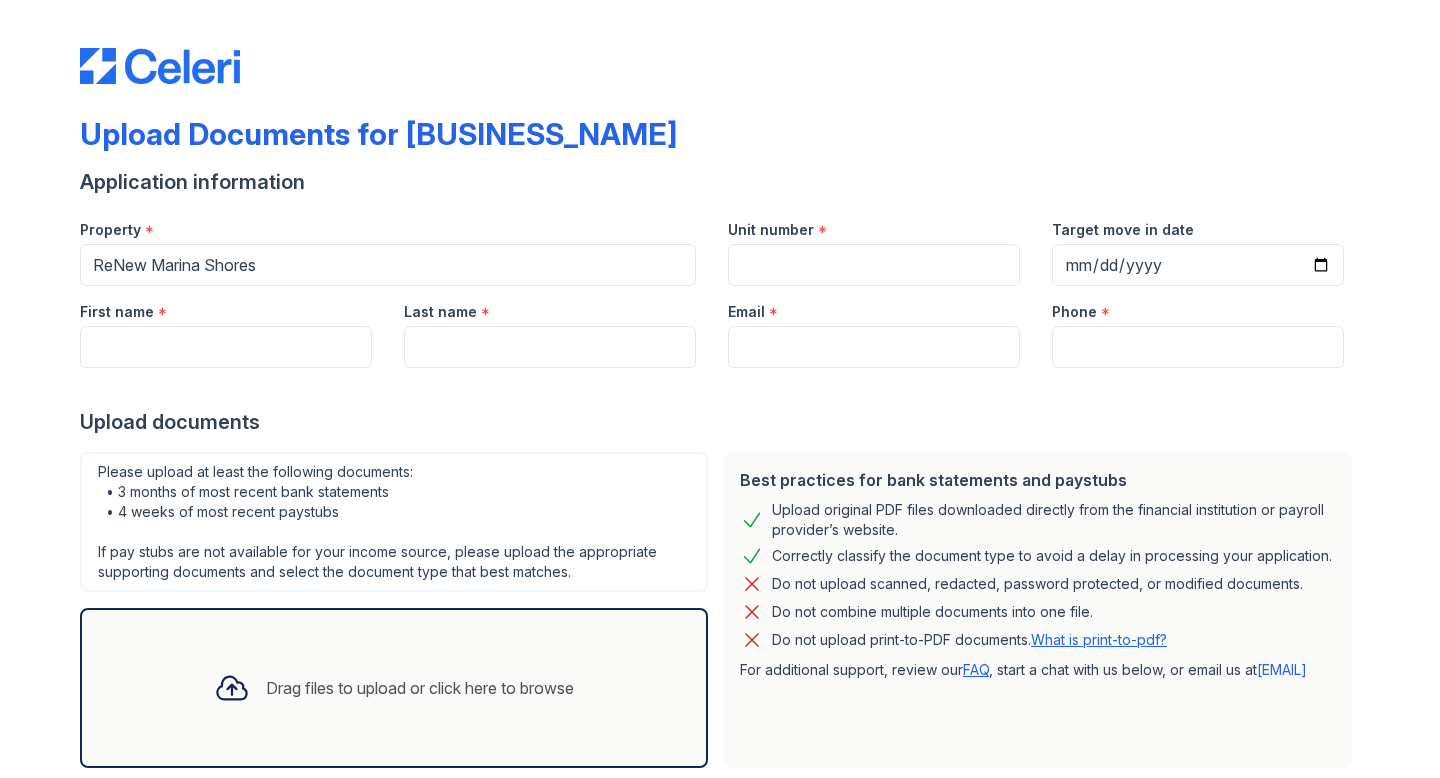 scroll, scrollTop: 0, scrollLeft: 0, axis: both 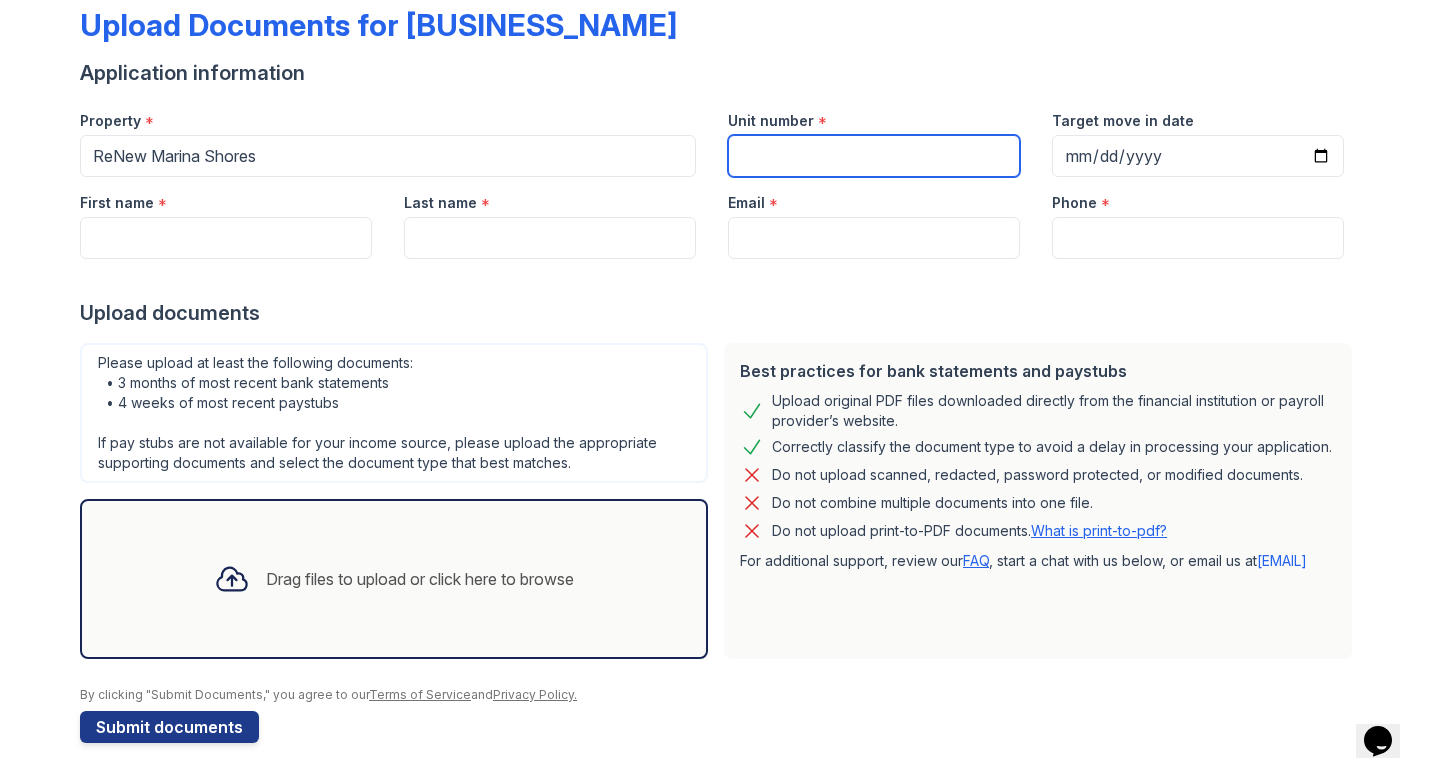 click on "Unit number" at bounding box center (874, 156) 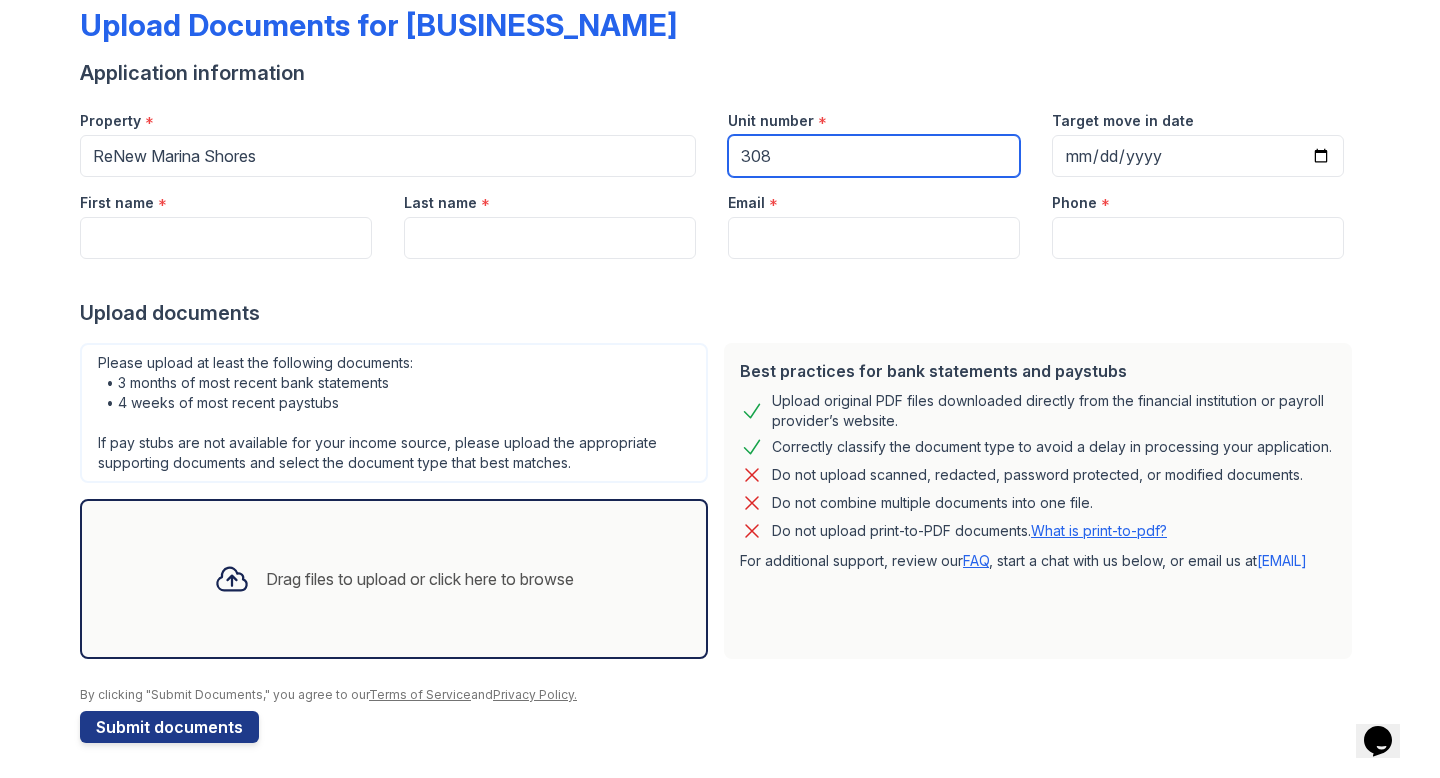 type on "308" 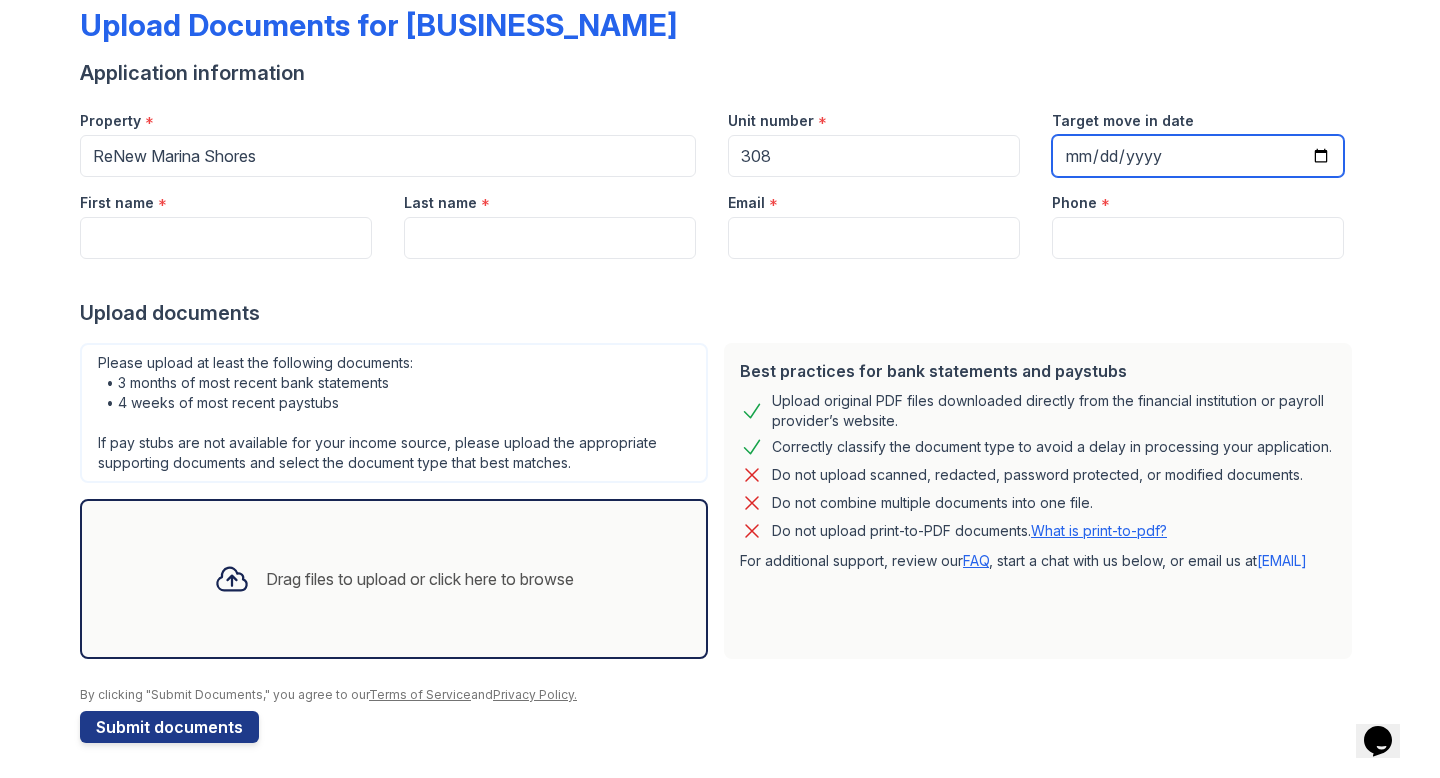 click on "Target move in date" at bounding box center [1198, 156] 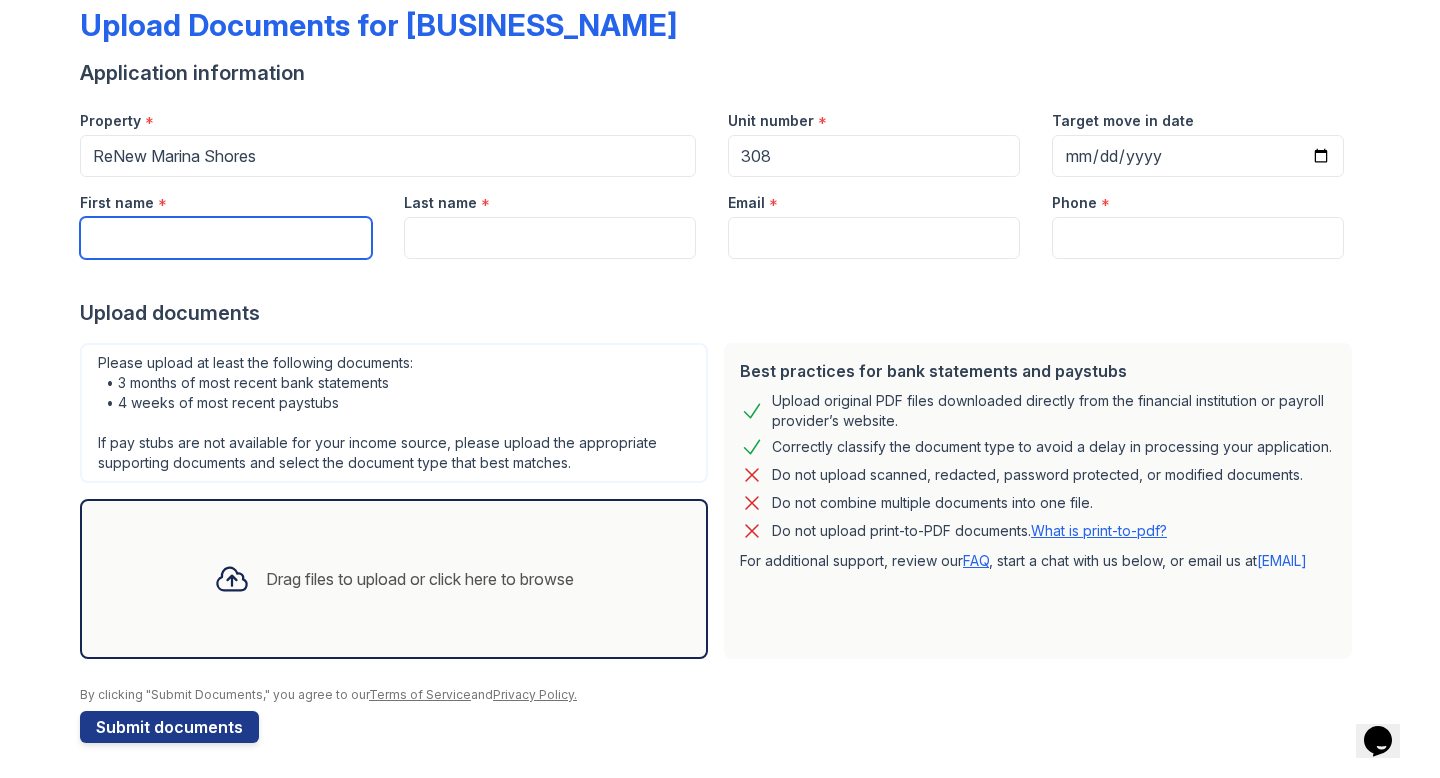 click on "First name" at bounding box center (226, 238) 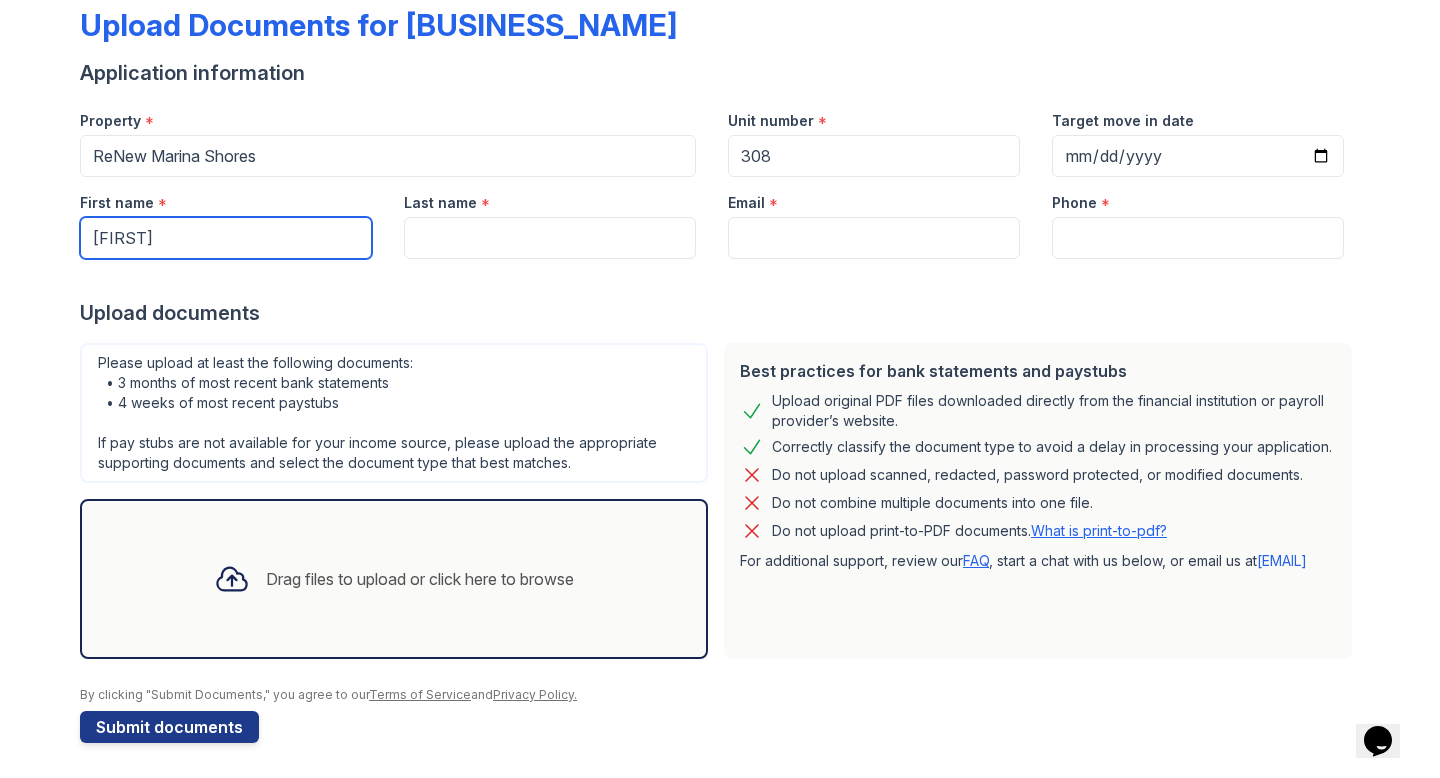 type on "Lauren" 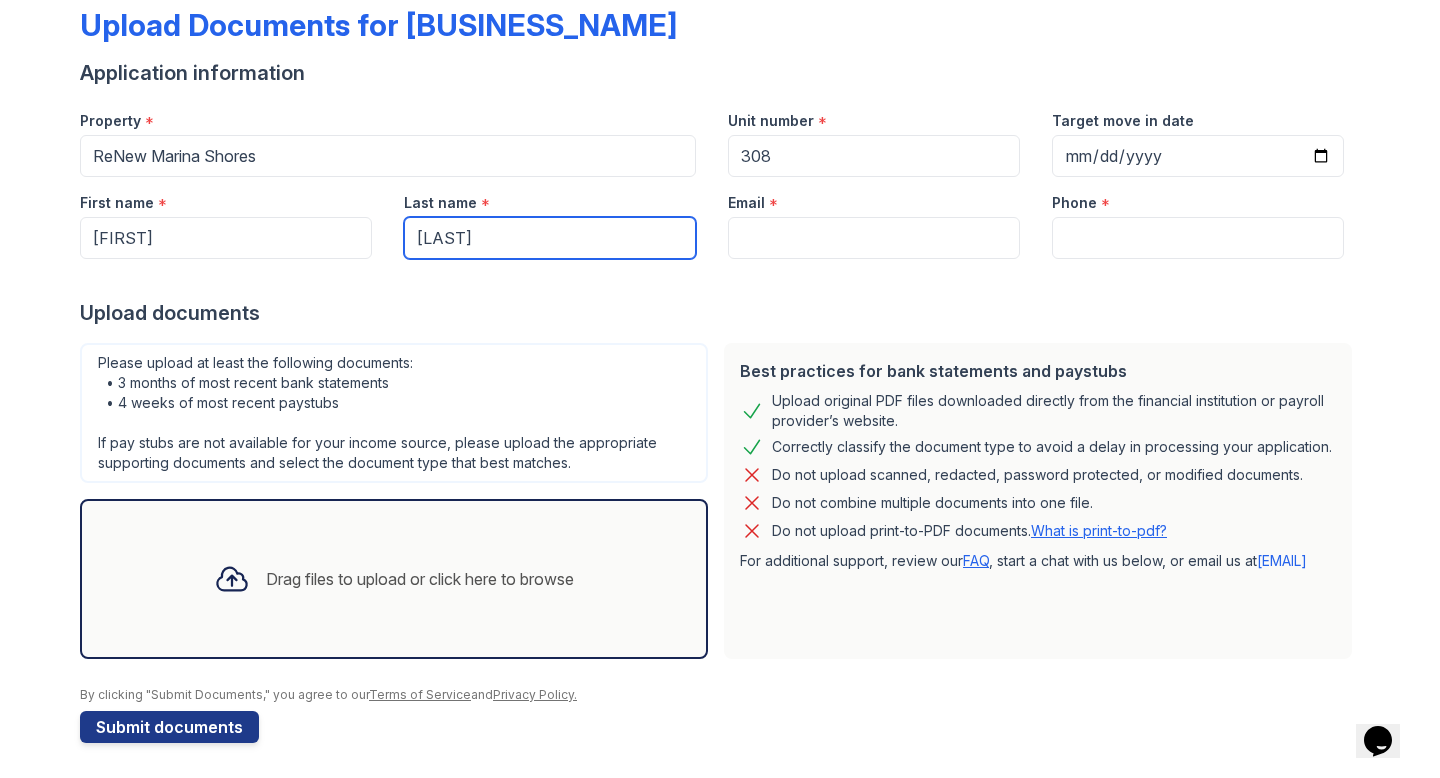 type on "Miller" 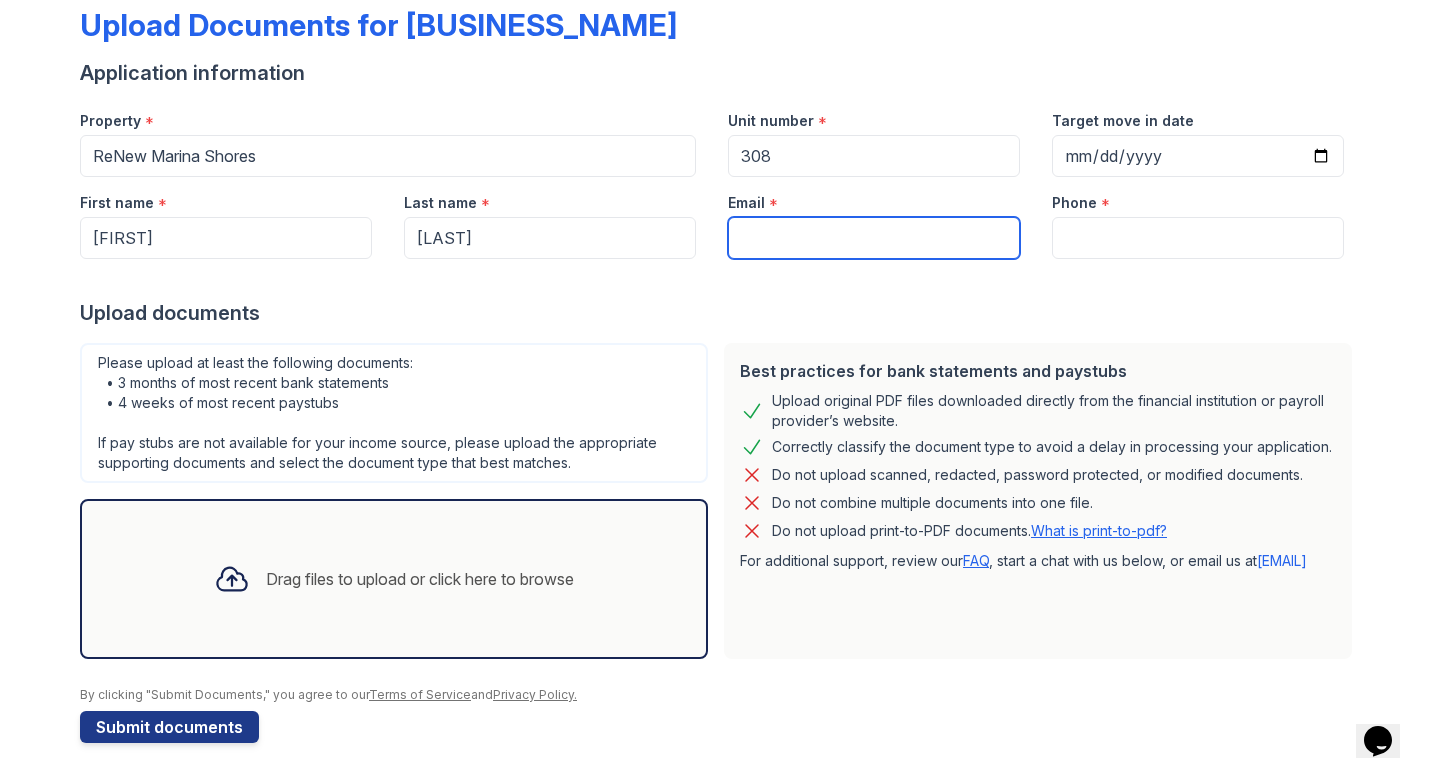 click on "Email" at bounding box center [874, 238] 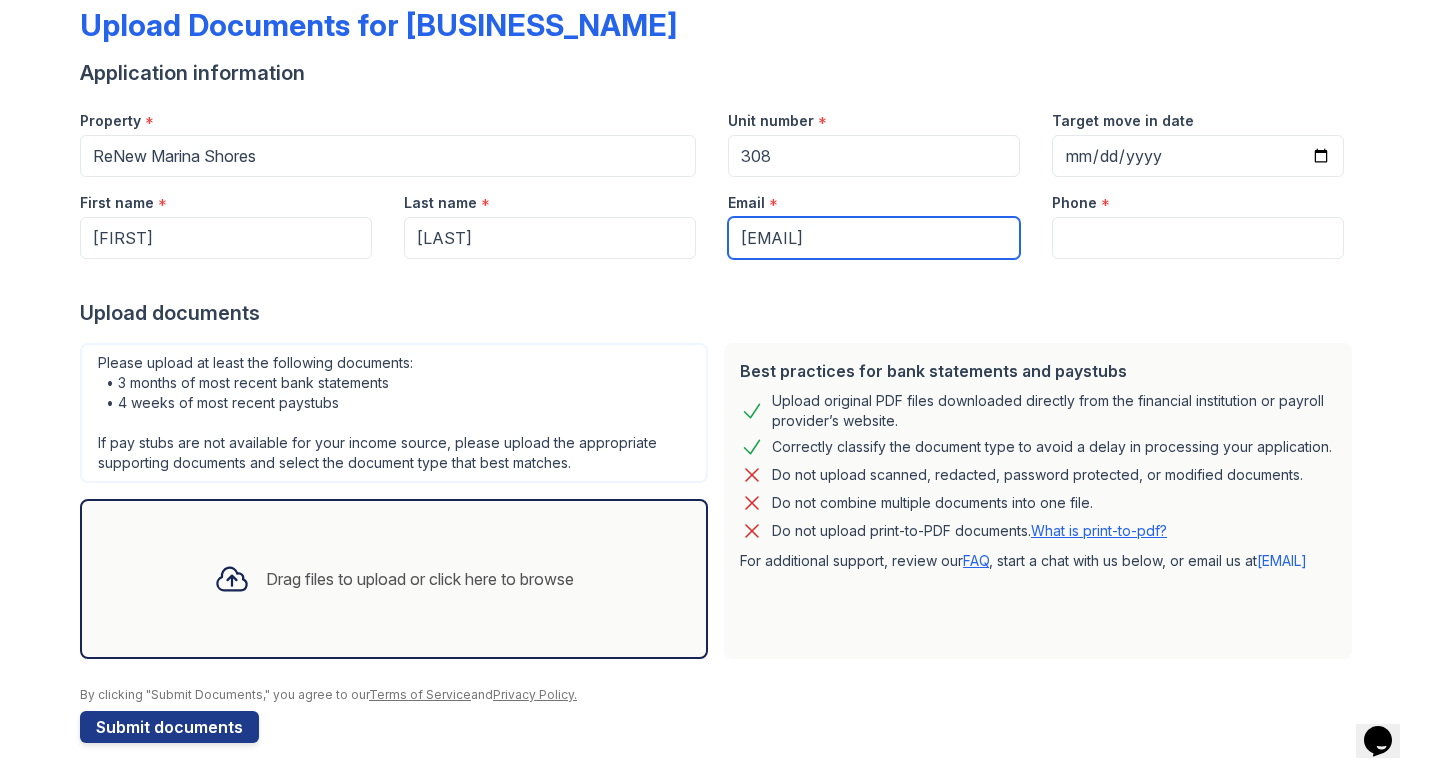 type on "[FIRST] [LAST]@[DOMAIN]" 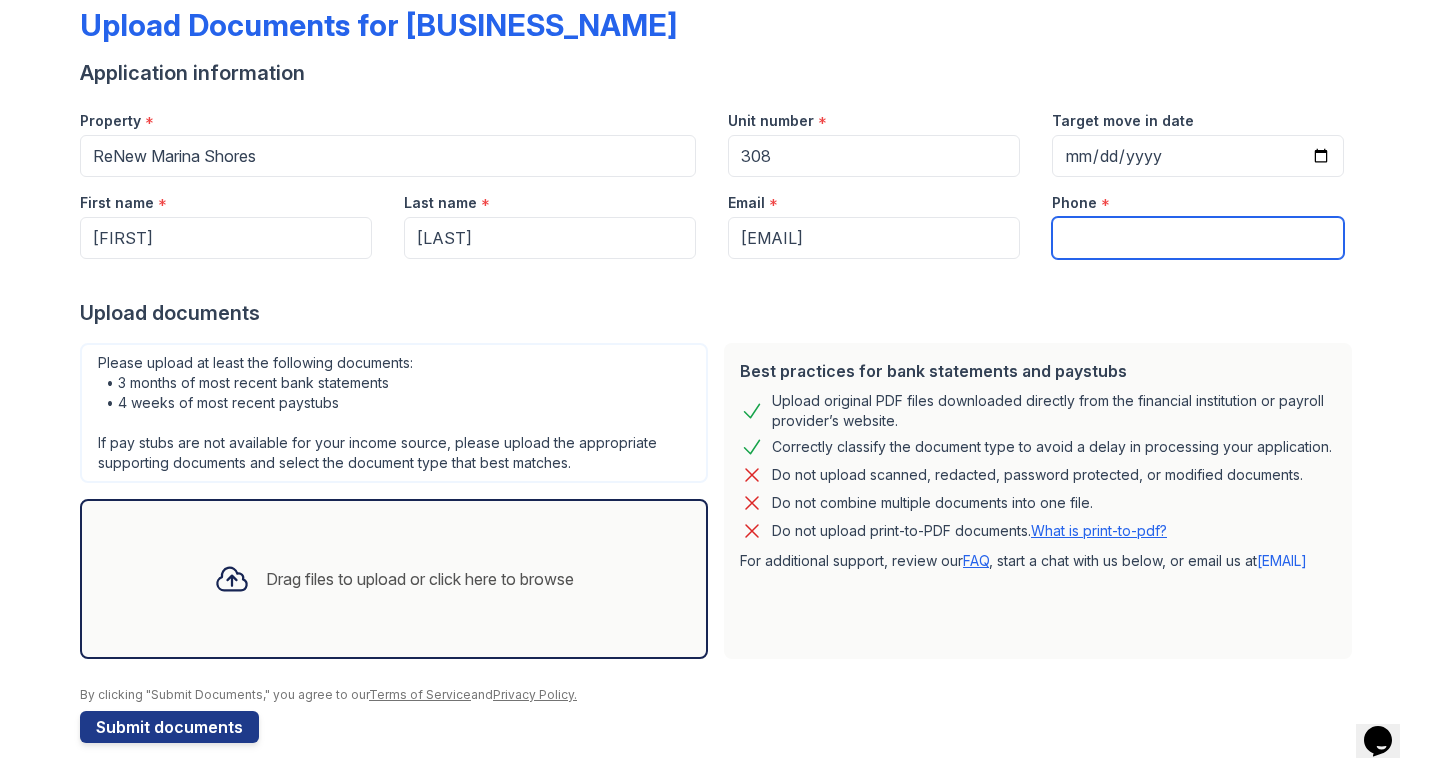 click on "Phone" at bounding box center [1198, 238] 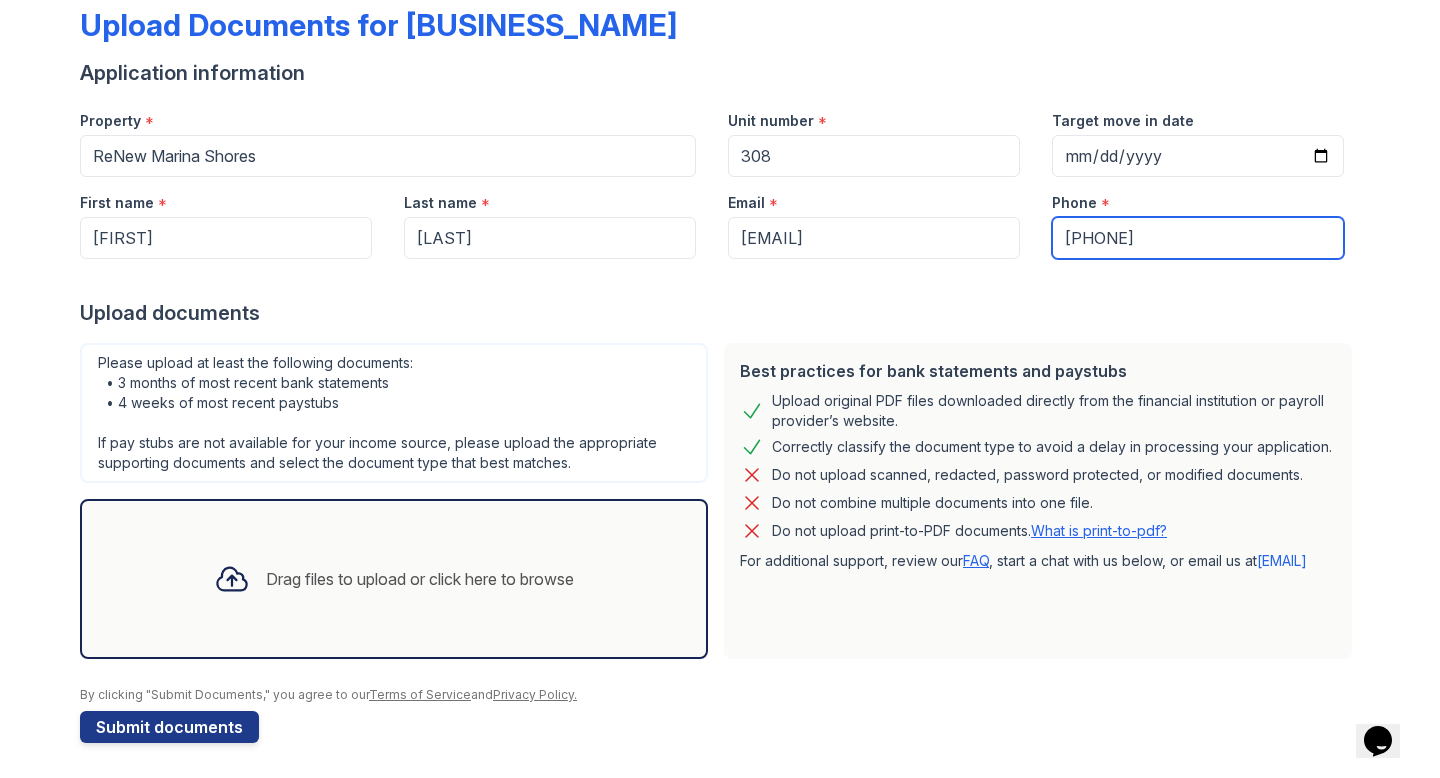 type on "[PHONE]" 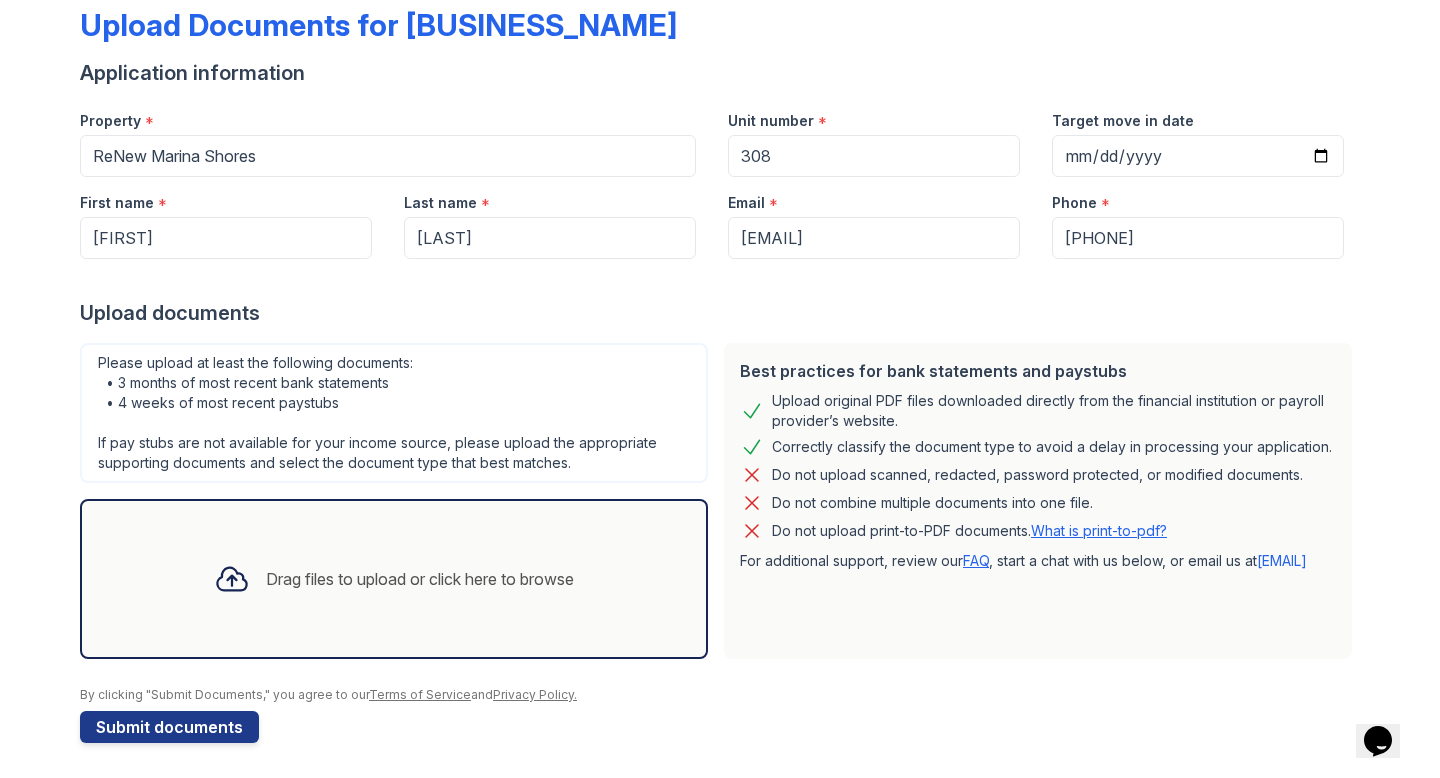 click at bounding box center [232, 579] 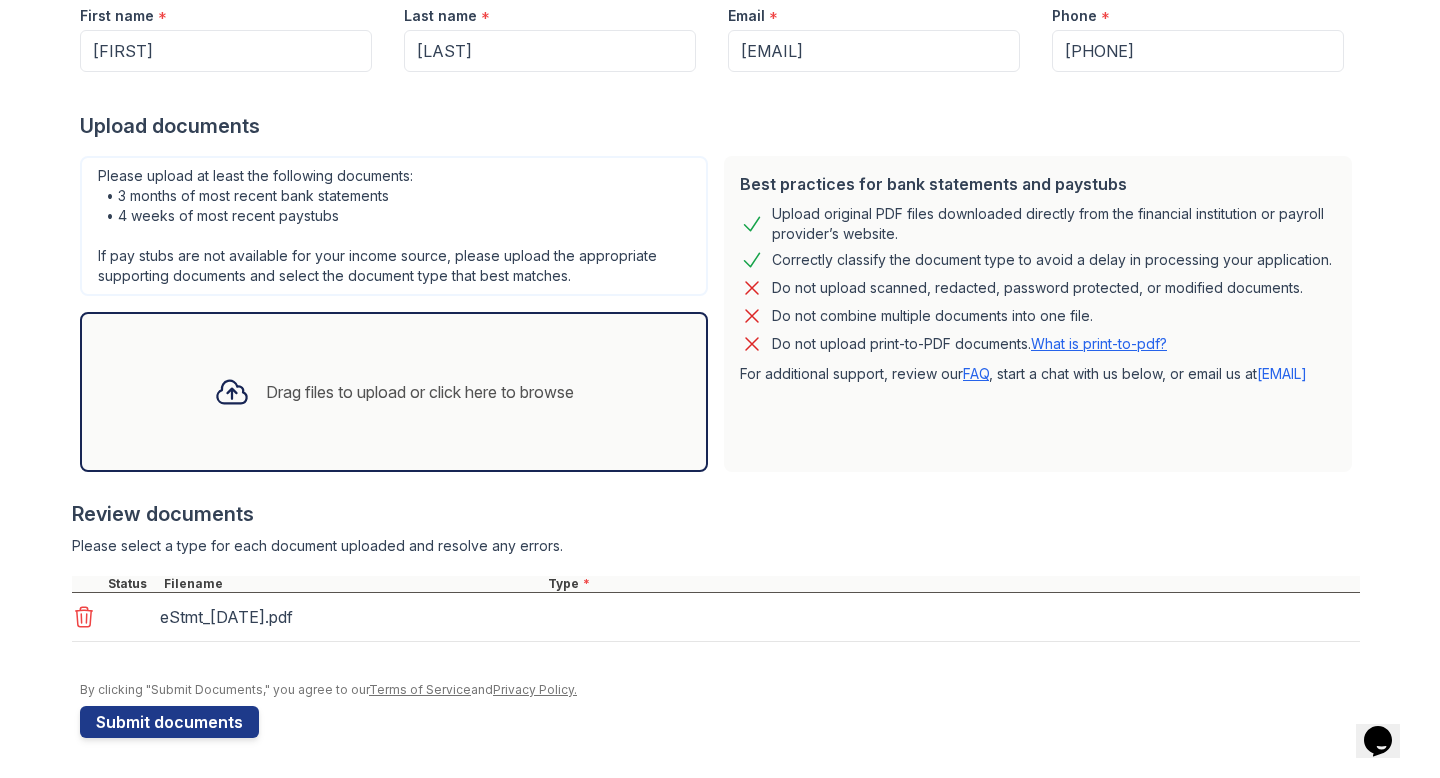 scroll, scrollTop: 294, scrollLeft: 0, axis: vertical 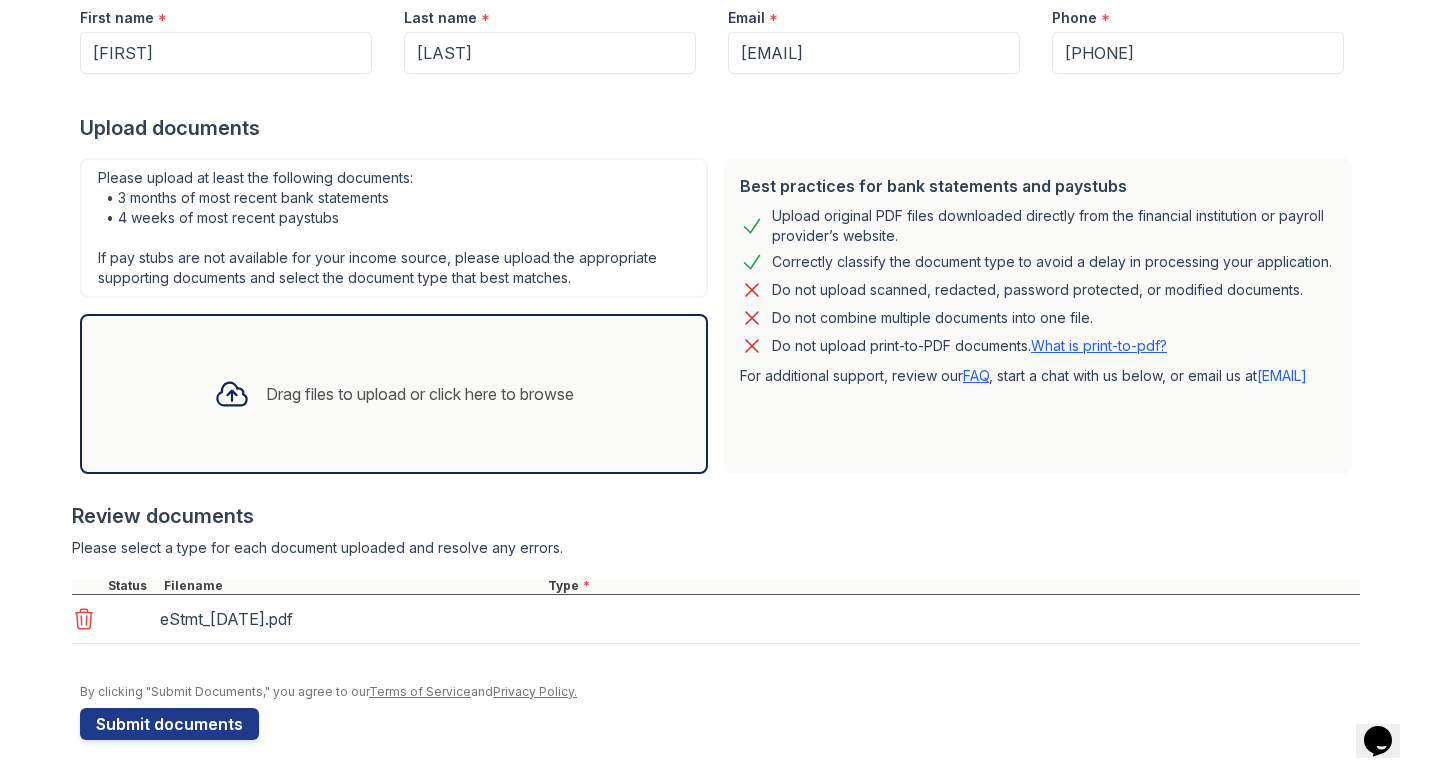 click 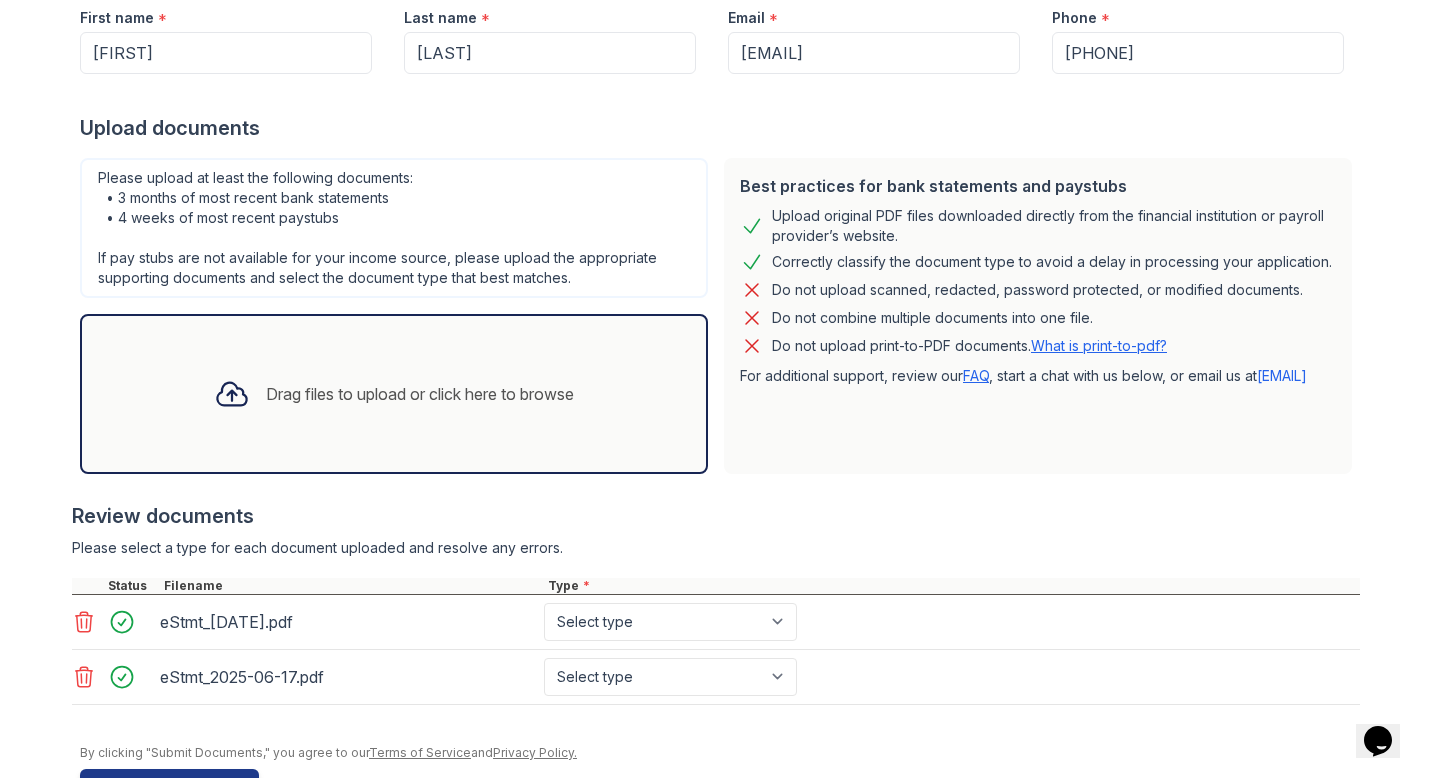 click at bounding box center [232, 394] 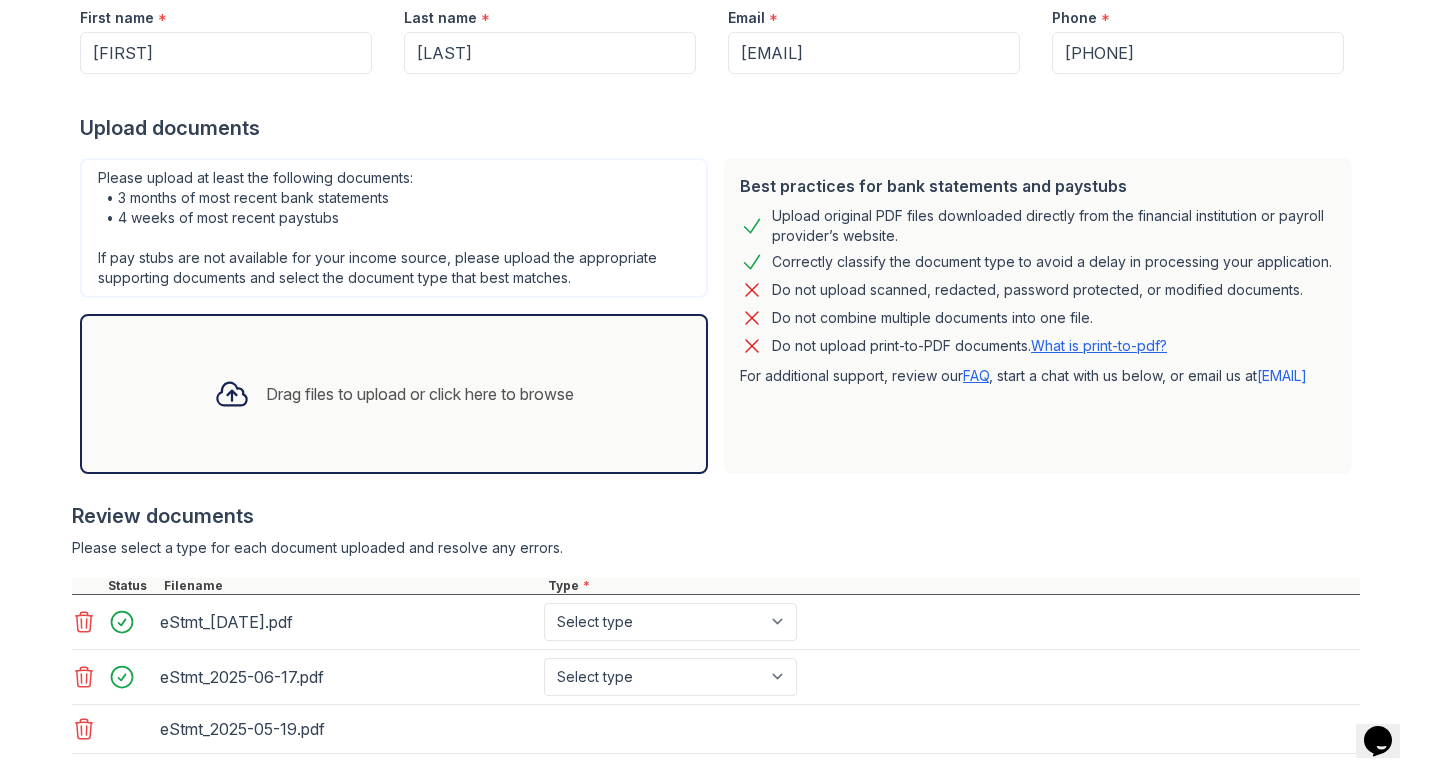 scroll, scrollTop: 406, scrollLeft: 0, axis: vertical 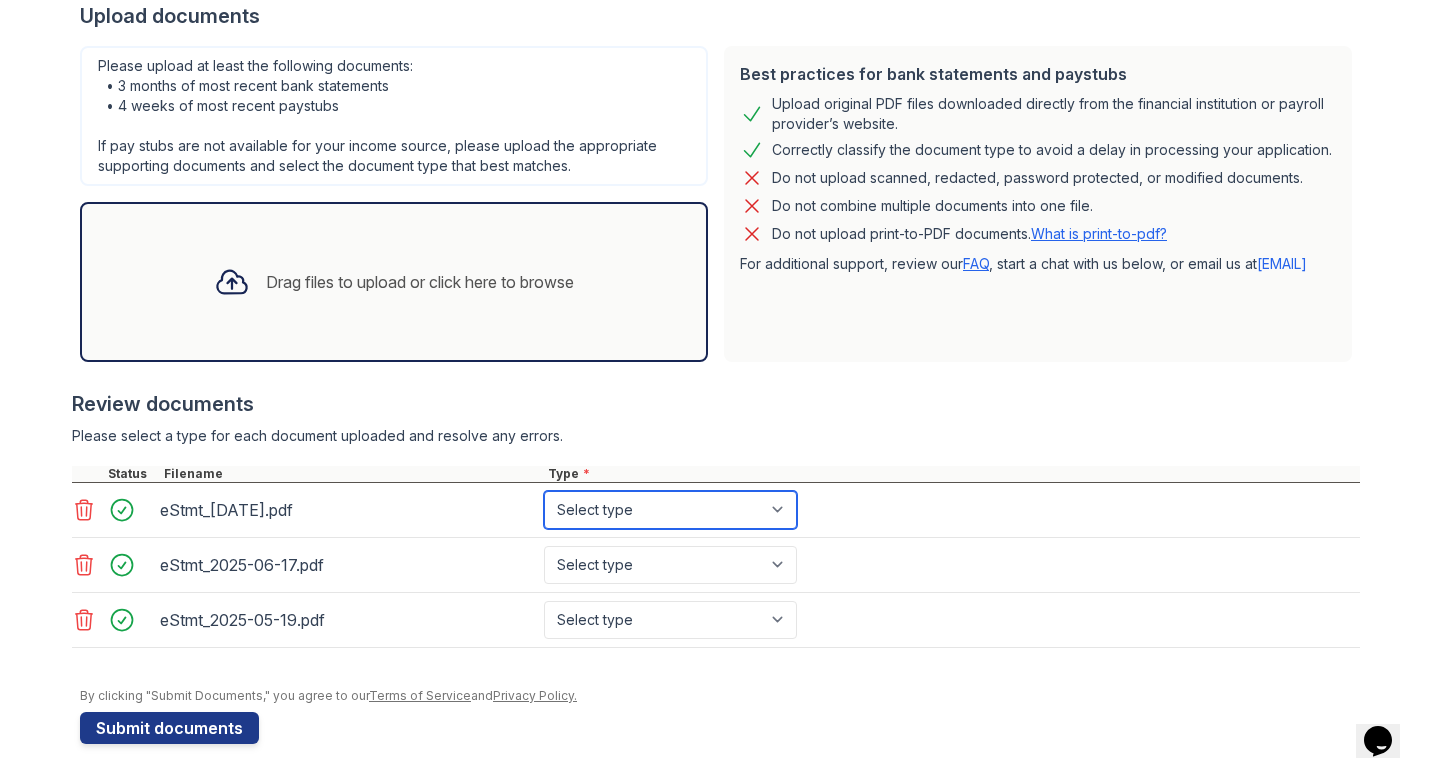click on "Select type
Paystub
Bank Statement
Offer Letter
Tax Documents
Benefit Award Letter
Investment Account Statement
Other" at bounding box center (670, 510) 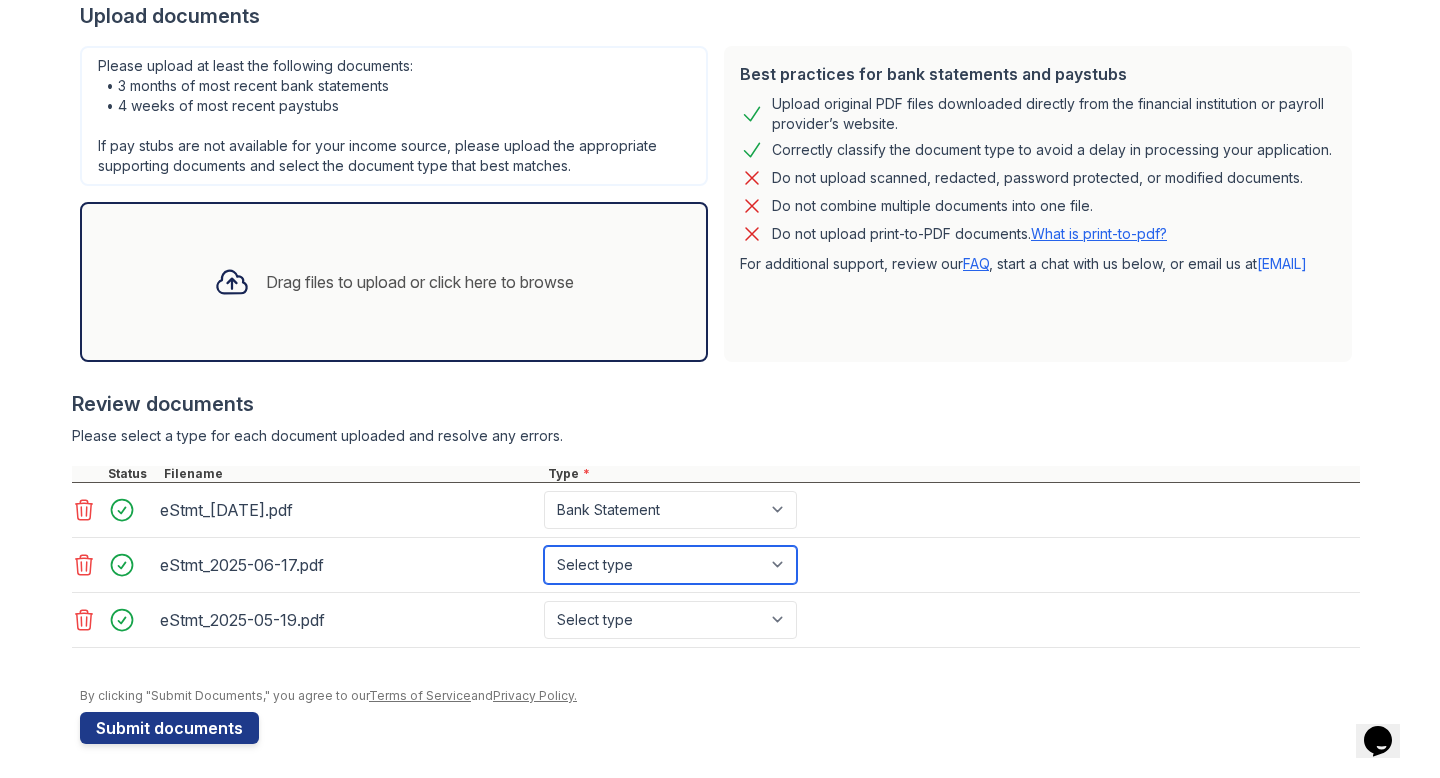 click on "Select type
Paystub
Bank Statement
Offer Letter
Tax Documents
Benefit Award Letter
Investment Account Statement
Other" at bounding box center (670, 565) 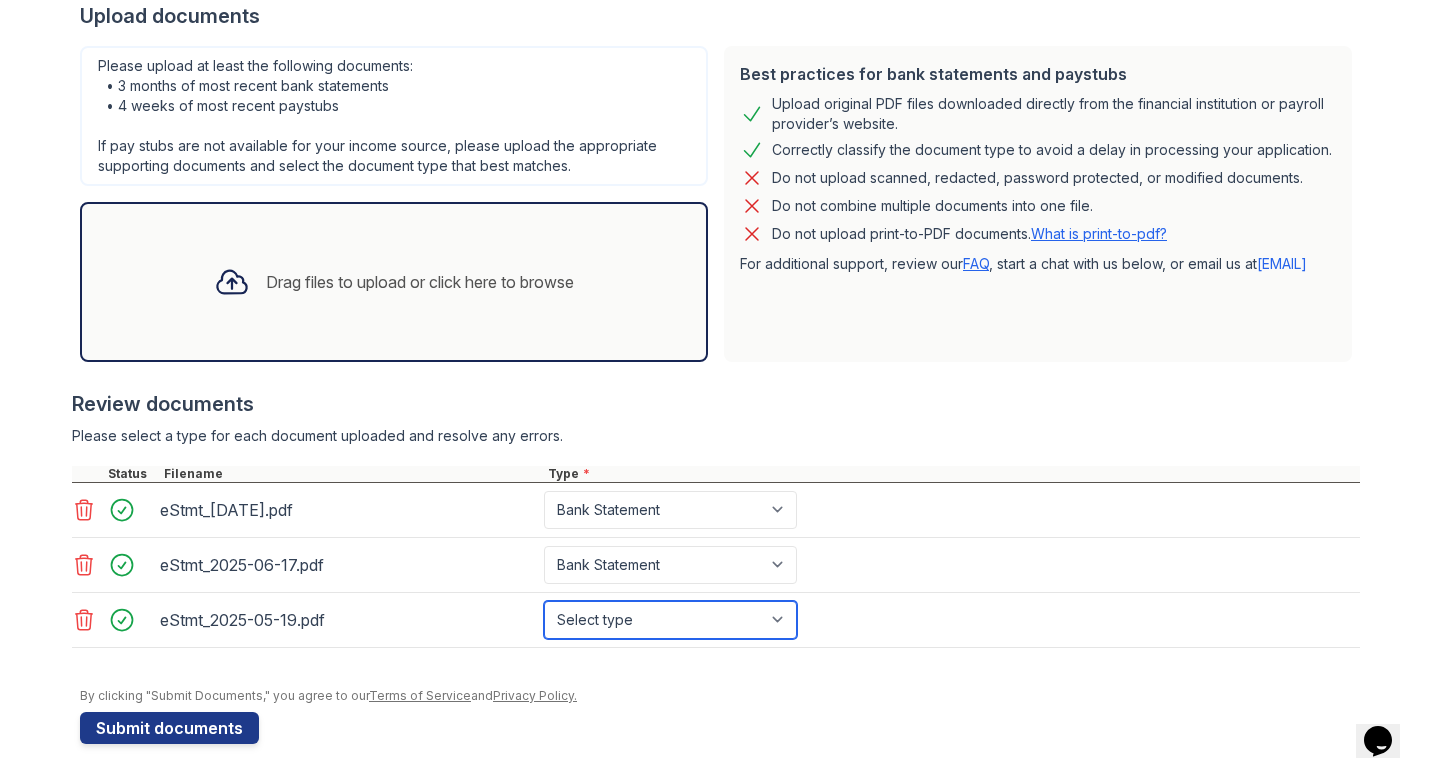 click on "Select type
Paystub
Bank Statement
Offer Letter
Tax Documents
Benefit Award Letter
Investment Account Statement
Other" at bounding box center [670, 620] 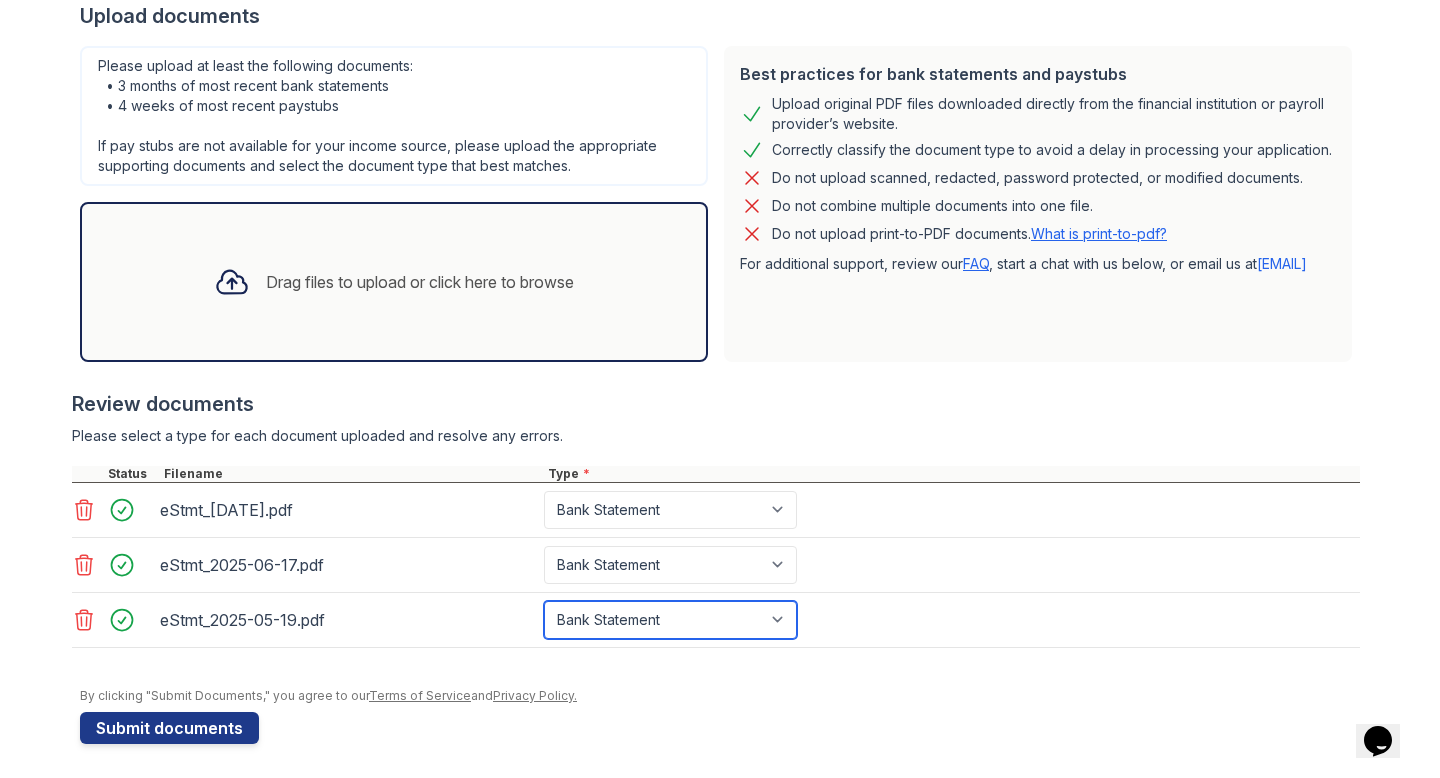 scroll, scrollTop: 412, scrollLeft: 0, axis: vertical 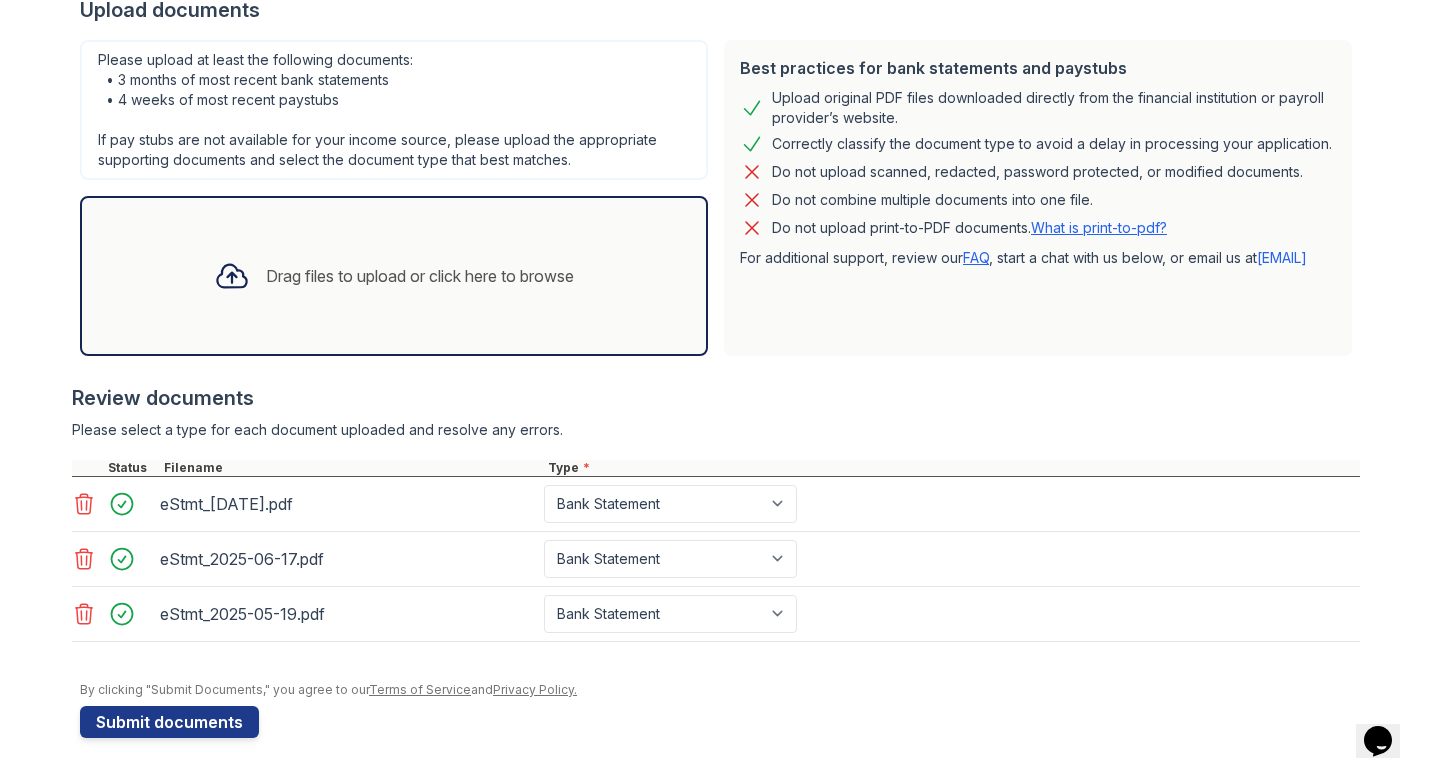 click on "Upload Documents for
ReNew Marina Shores
Application information
Property
*
ReNew Marina Shores
Unit number
*
308
Target move in date
2025-09-15
First name
*
Lauren
Last name
*
Miller
Email
*
laurennmiller44@gmail.com
Phone
*
973-796-6997
Upload documents
Best practices for bank statements and paystubs
Upload original PDF files downloaded directly from the financial institution or payroll provider’s website.
Correctly classify the document type to avoid a delay in processing your application.
Do not upload scanned, redacted, password protected, or modified documents.
Do not combine multiple documents into one file.
Do not upload print-to-PDF documents.
What is print-to-pdf?
FAQ support@getceleri.com" at bounding box center (720, 171) 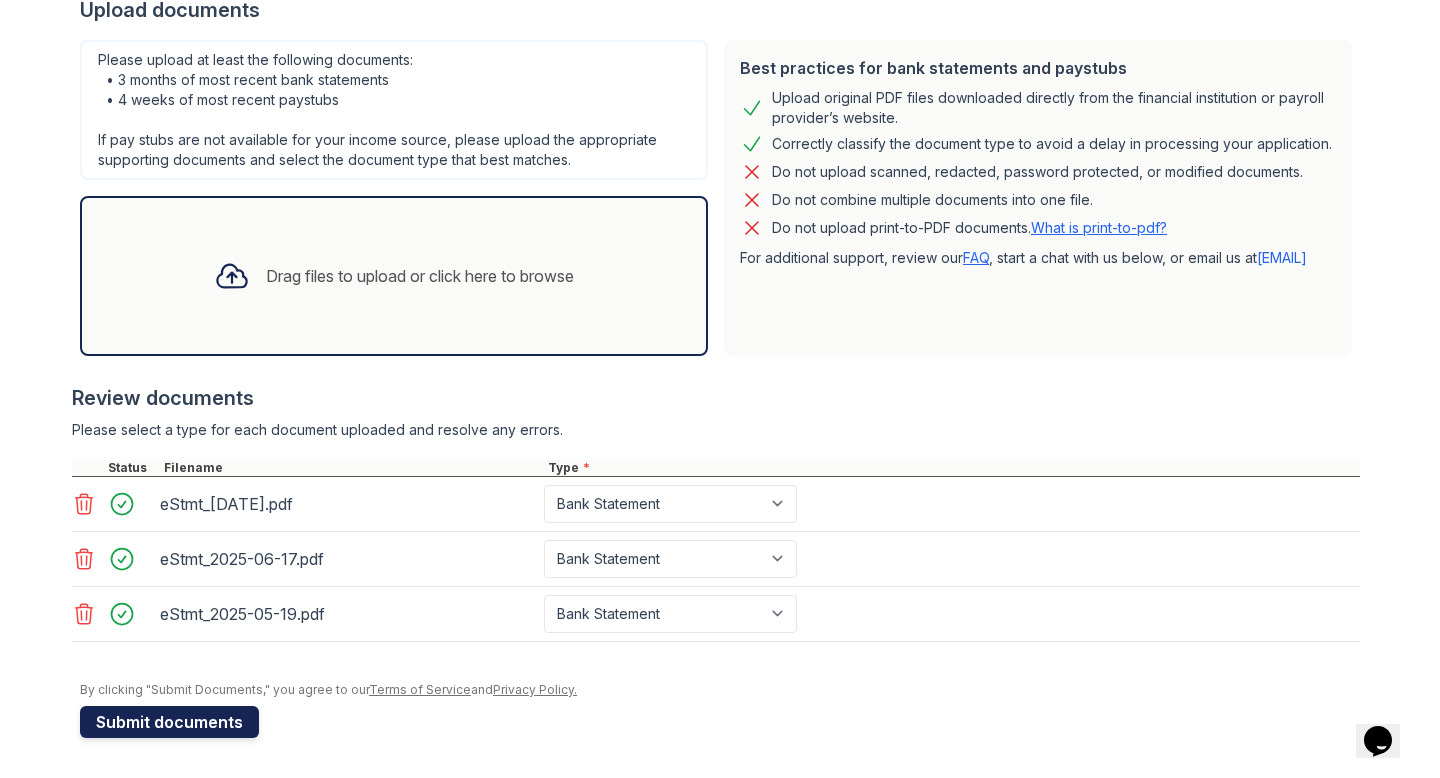 click on "Submit documents" at bounding box center (169, 722) 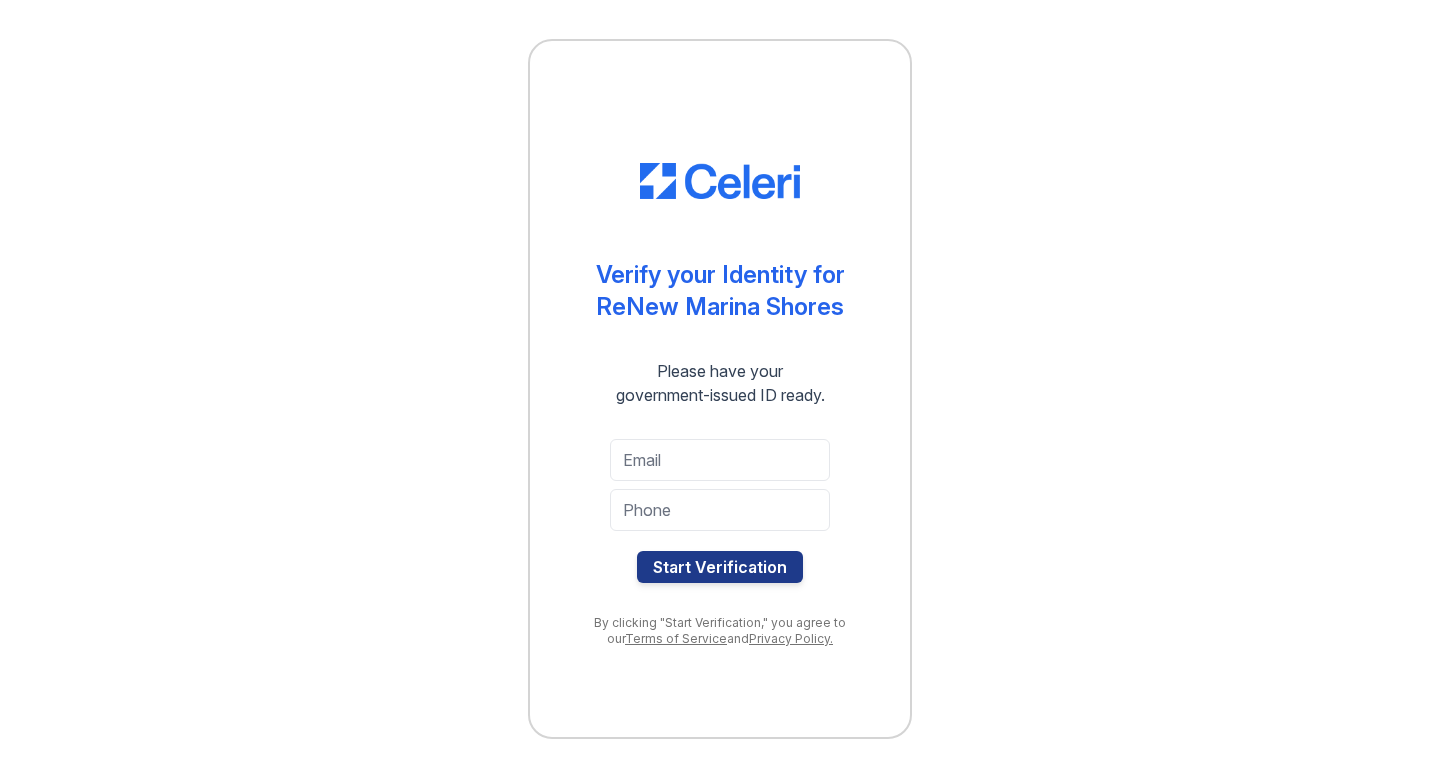 scroll, scrollTop: 0, scrollLeft: 0, axis: both 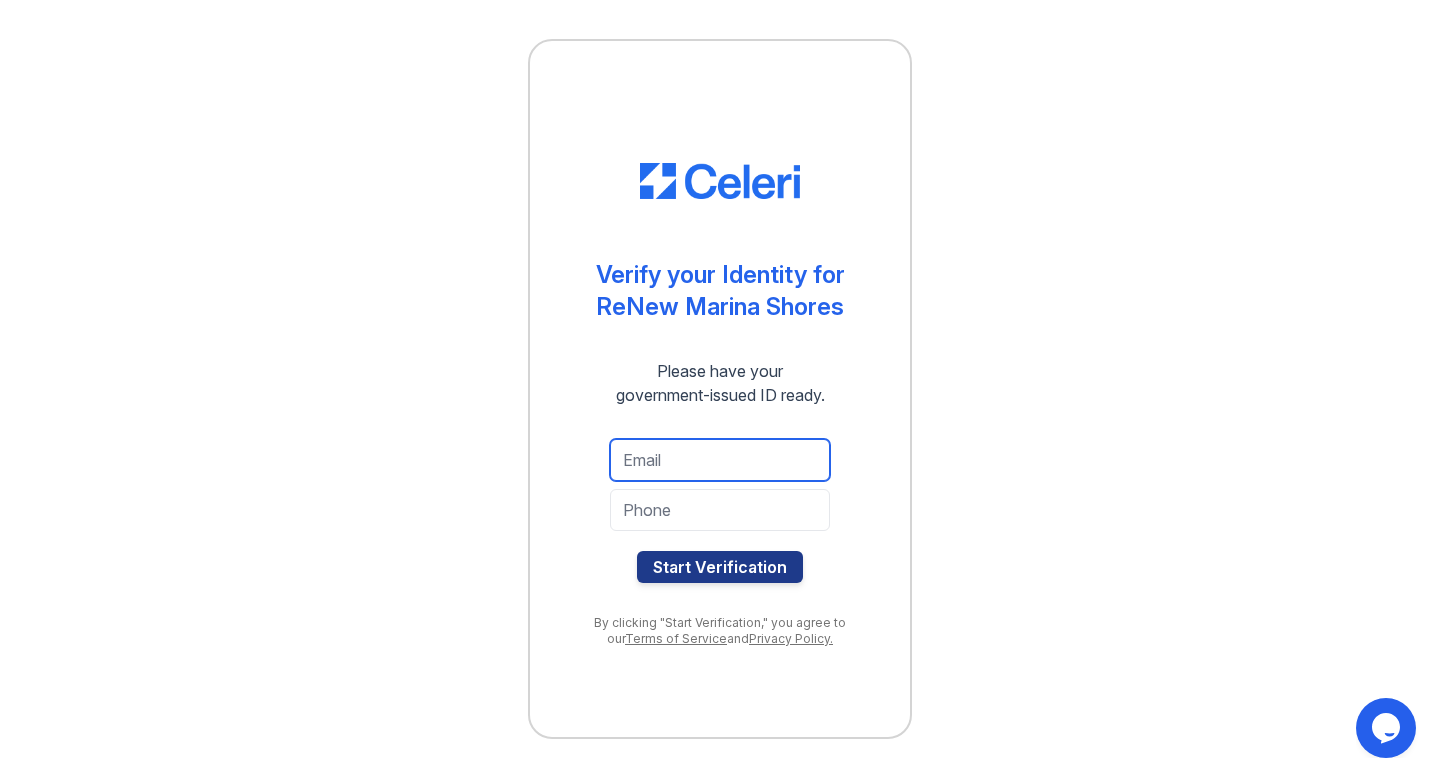 click at bounding box center (720, 460) 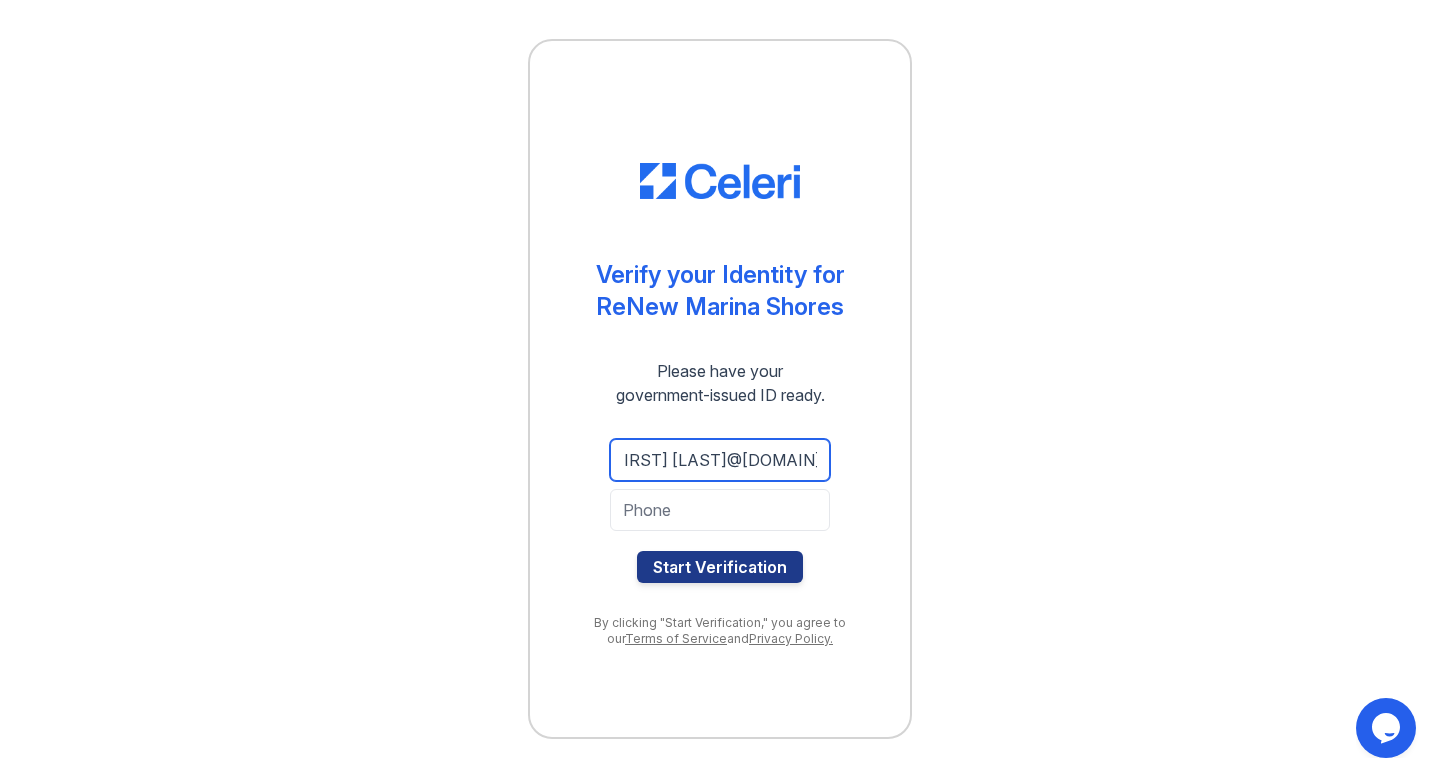 scroll, scrollTop: 0, scrollLeft: 29, axis: horizontal 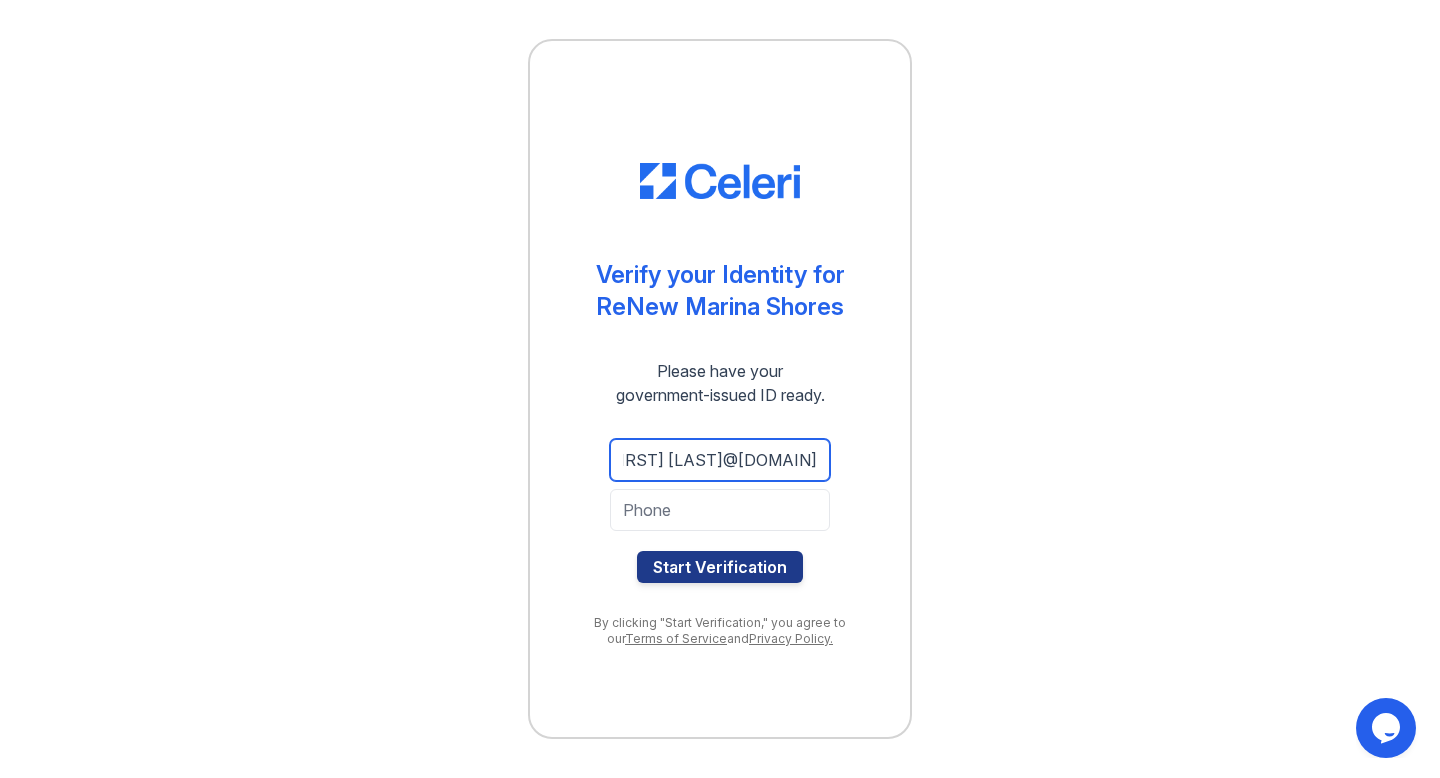 type on "[FIRST] [LAST]@[DOMAIN]" 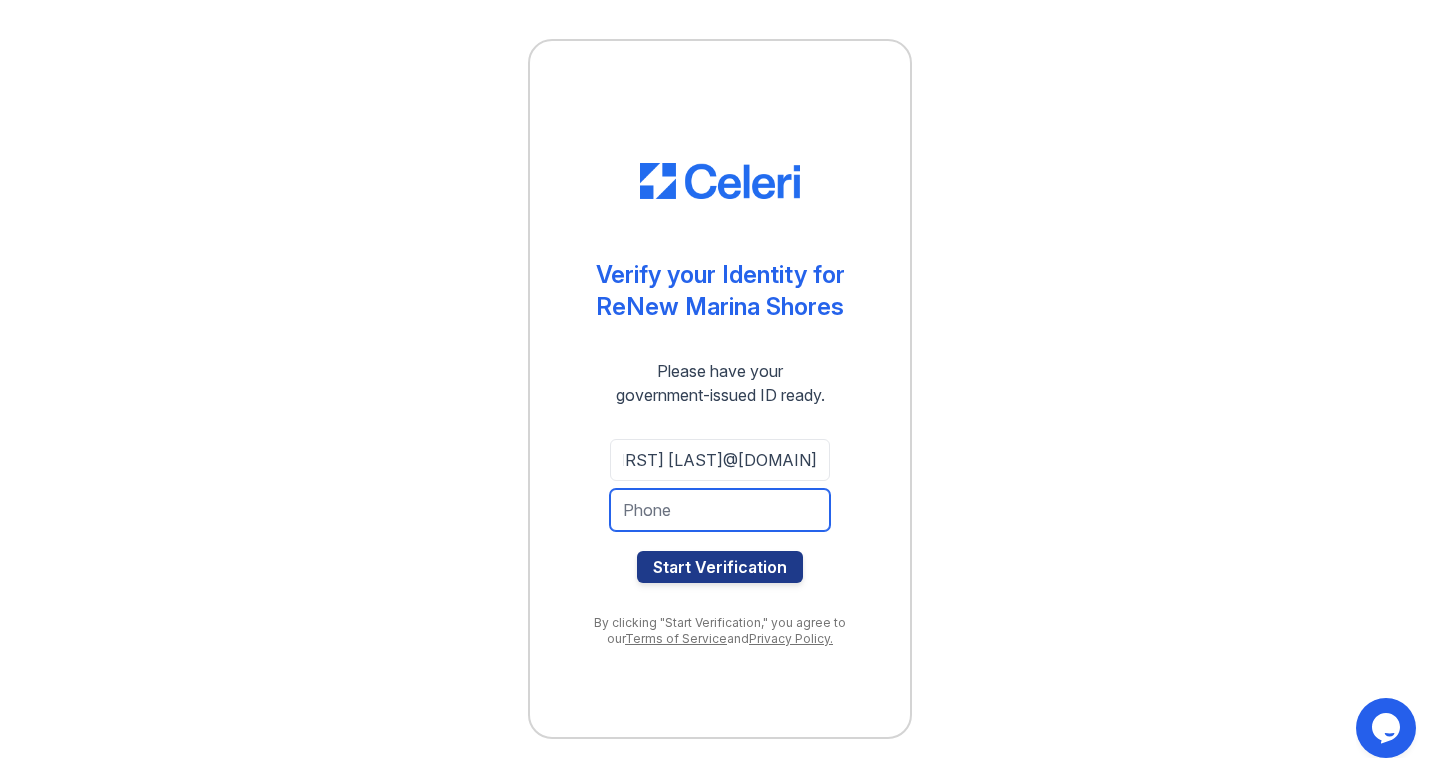 scroll, scrollTop: 0, scrollLeft: 0, axis: both 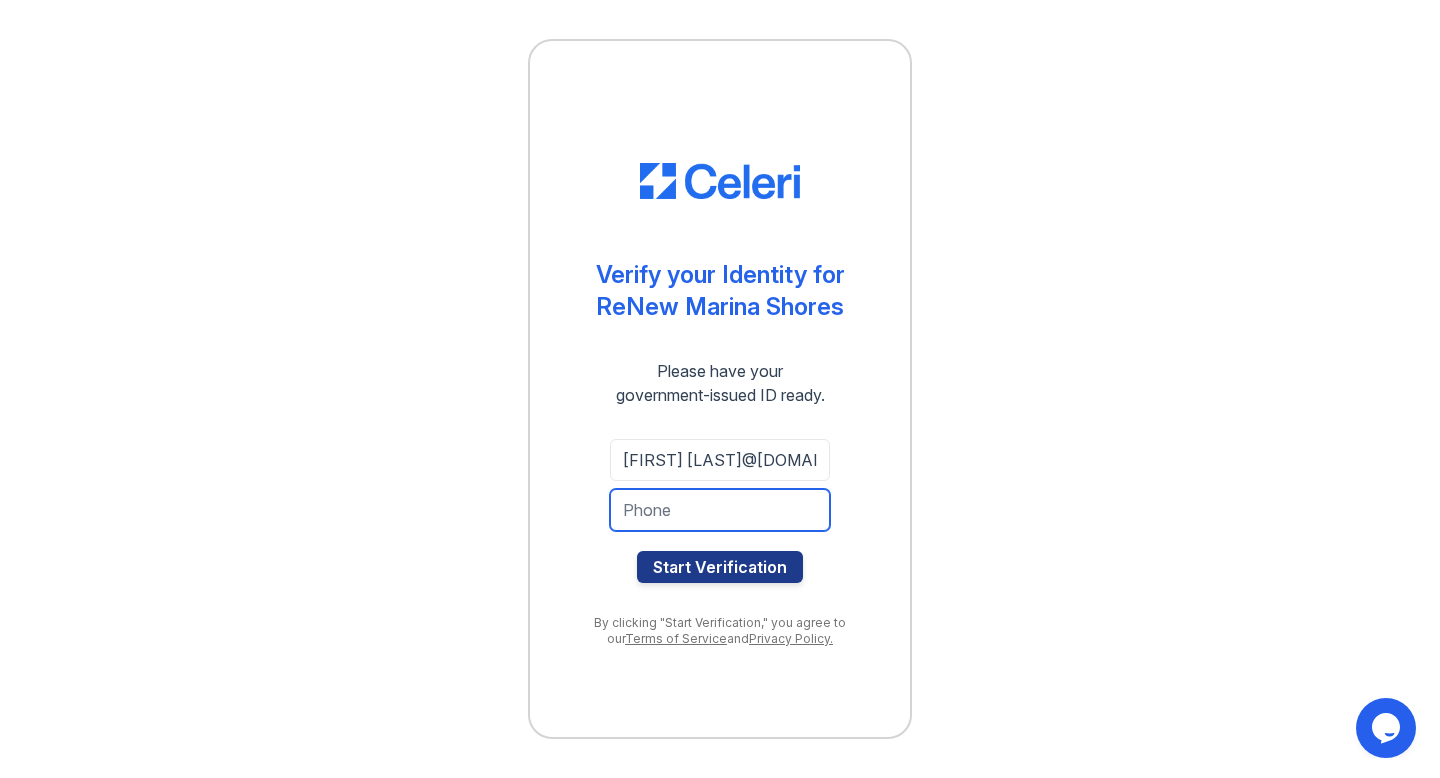 click at bounding box center [720, 510] 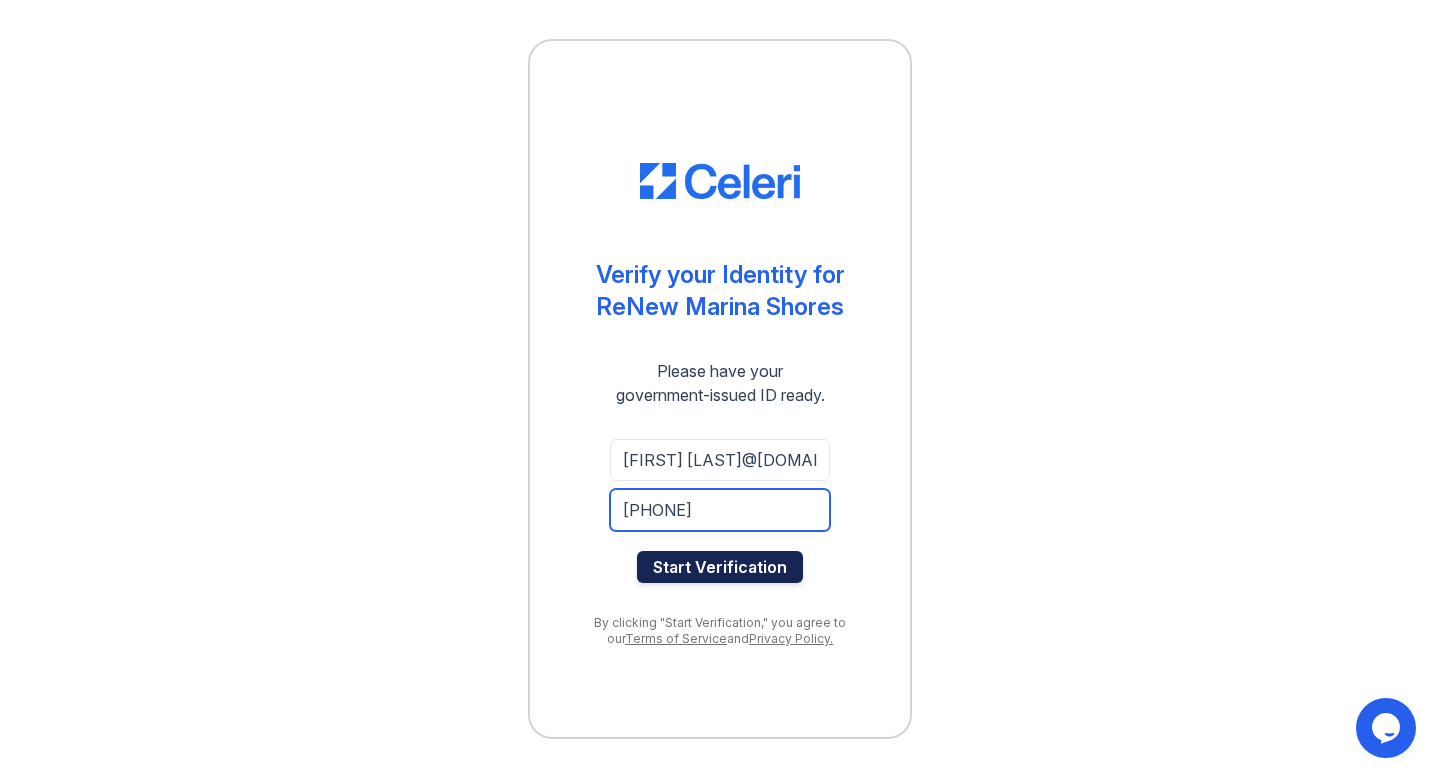 type on "[PHONE]" 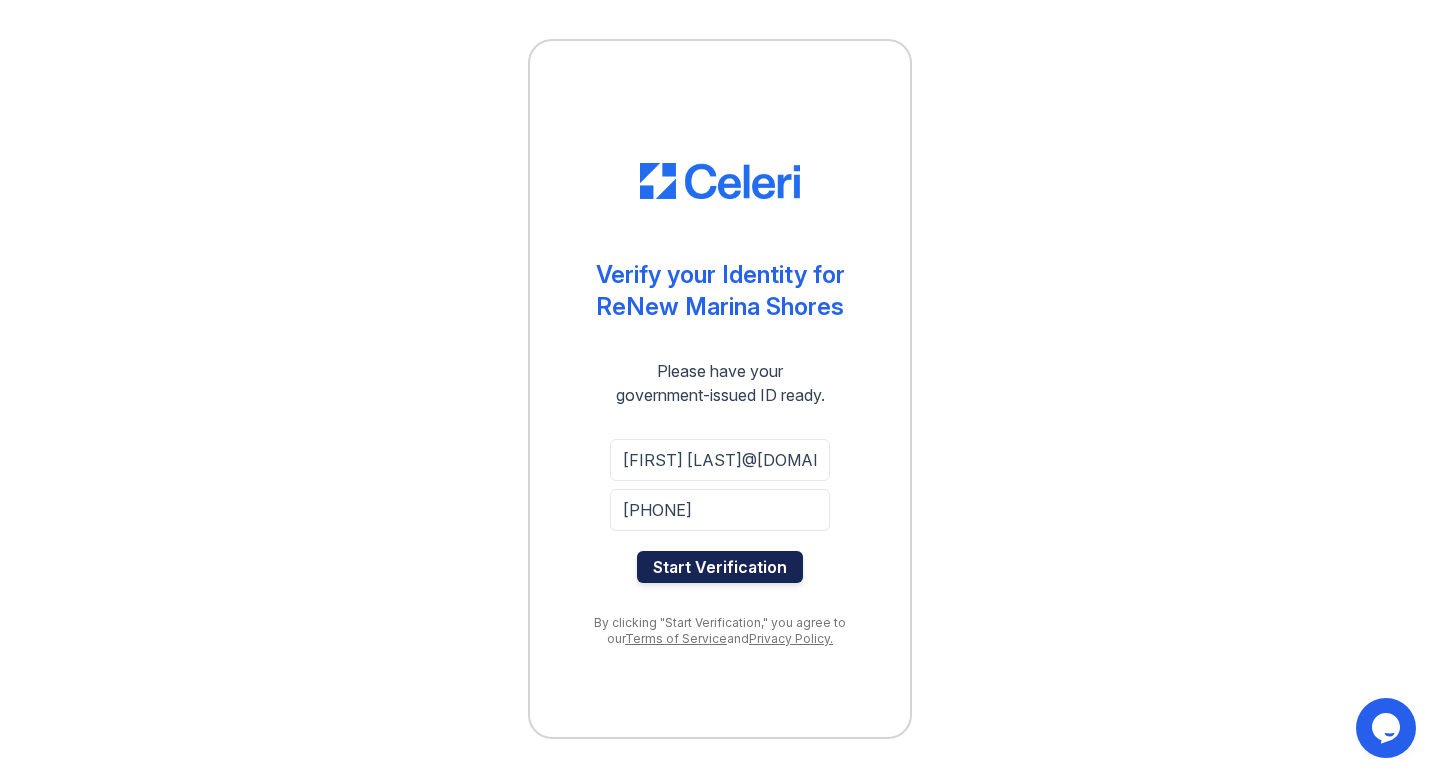 click on "Start Verification" at bounding box center (720, 567) 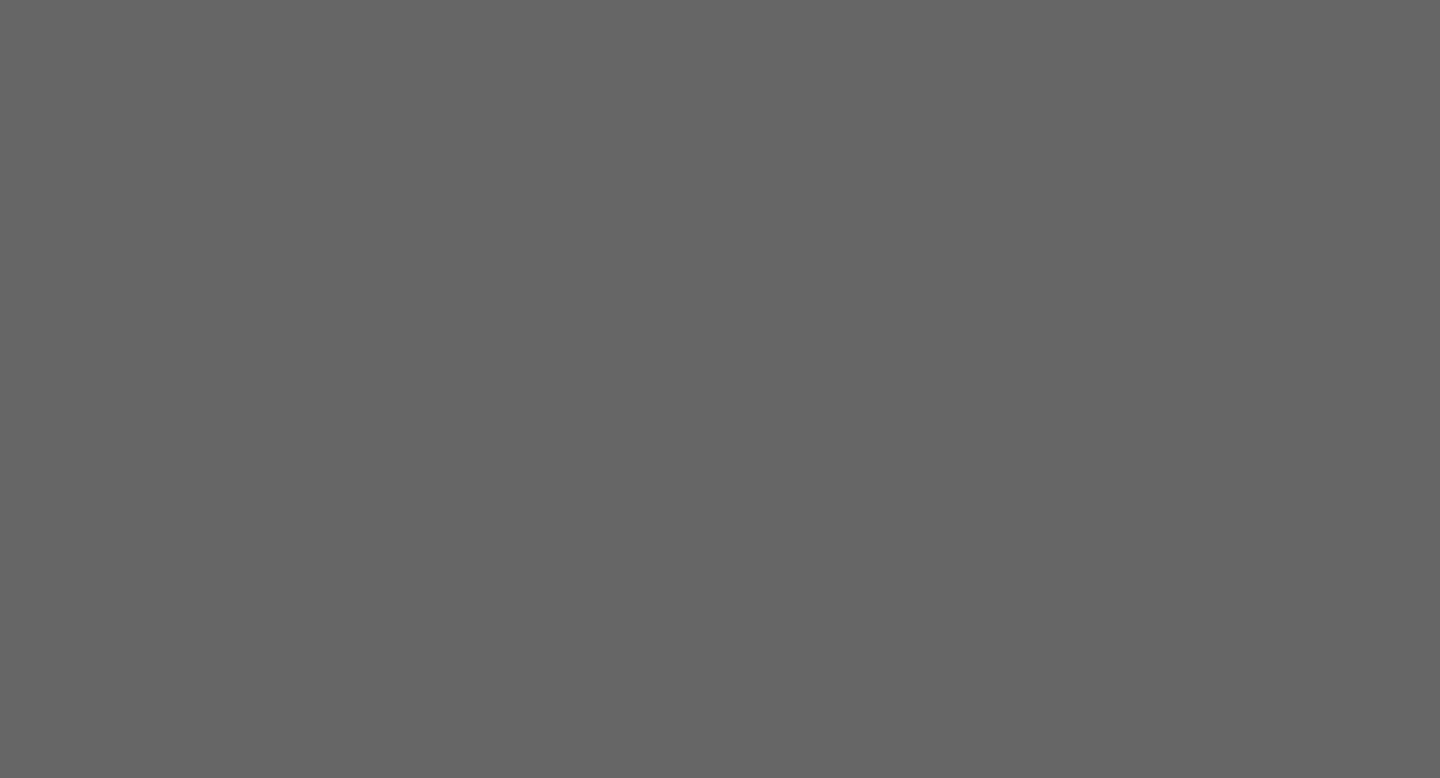 scroll, scrollTop: 0, scrollLeft: 0, axis: both 